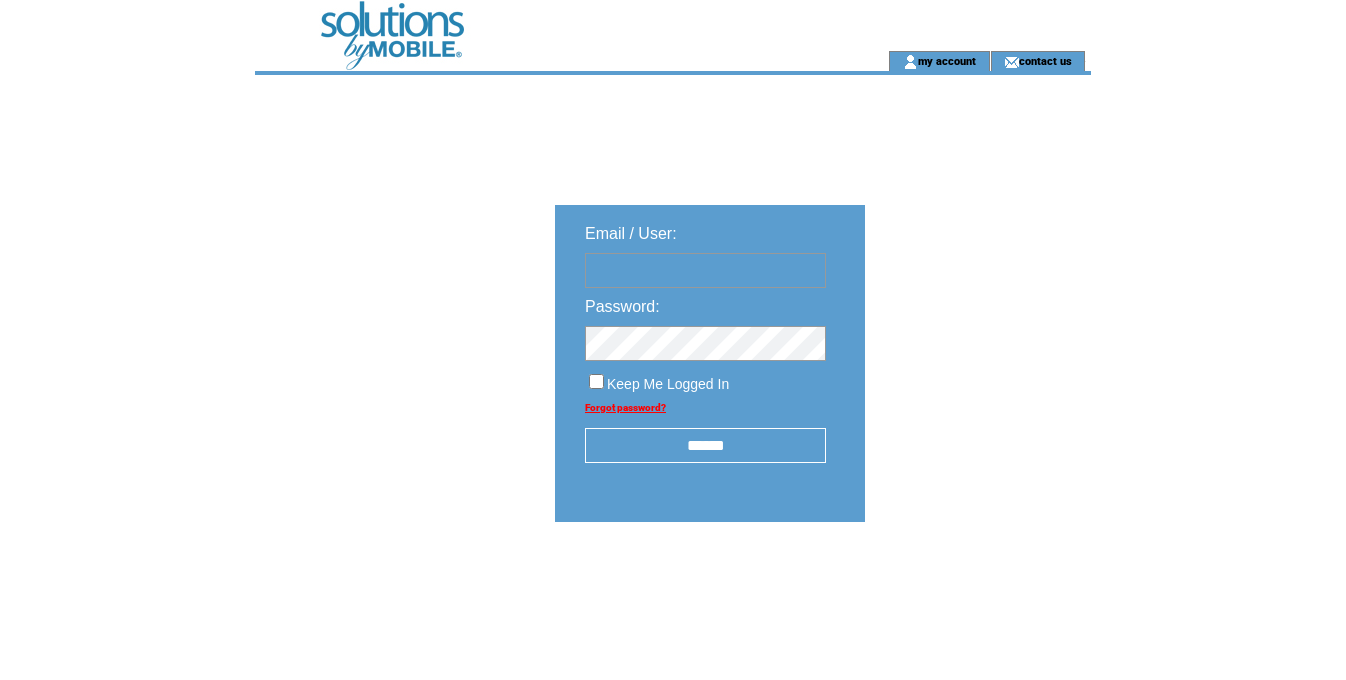 scroll, scrollTop: 0, scrollLeft: 0, axis: both 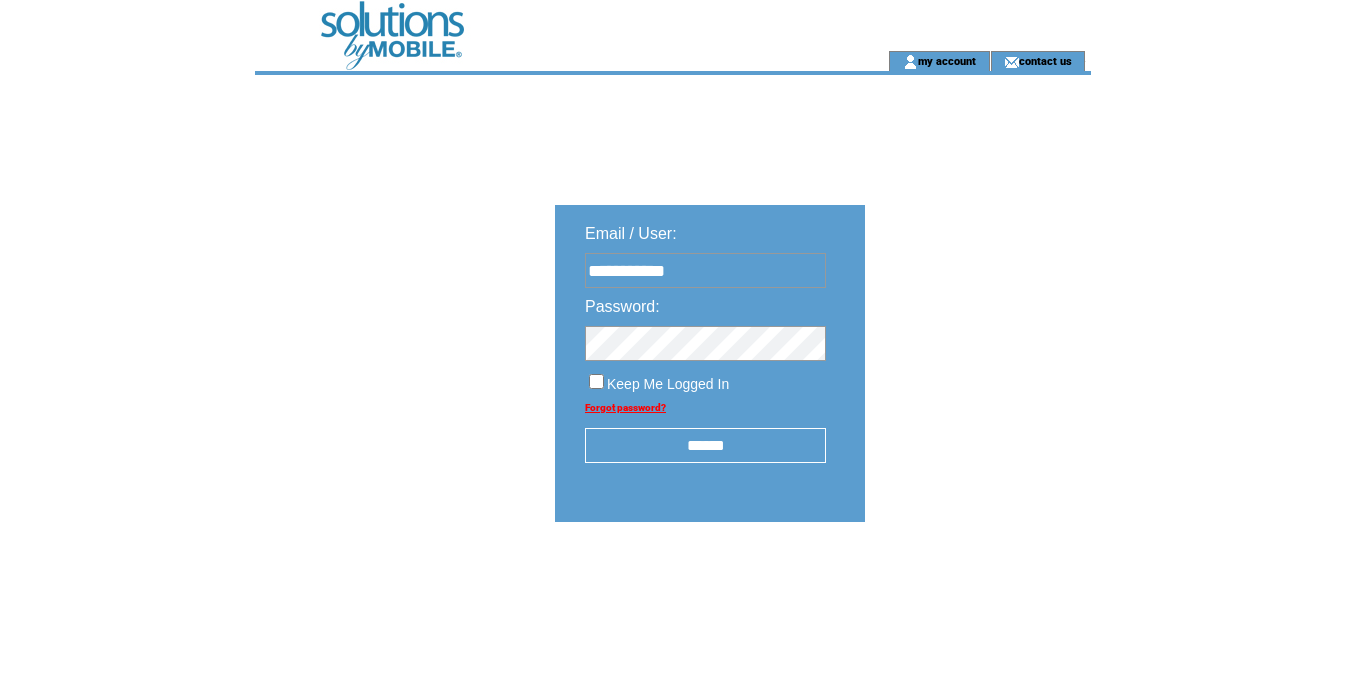 click on "******" at bounding box center (705, 445) 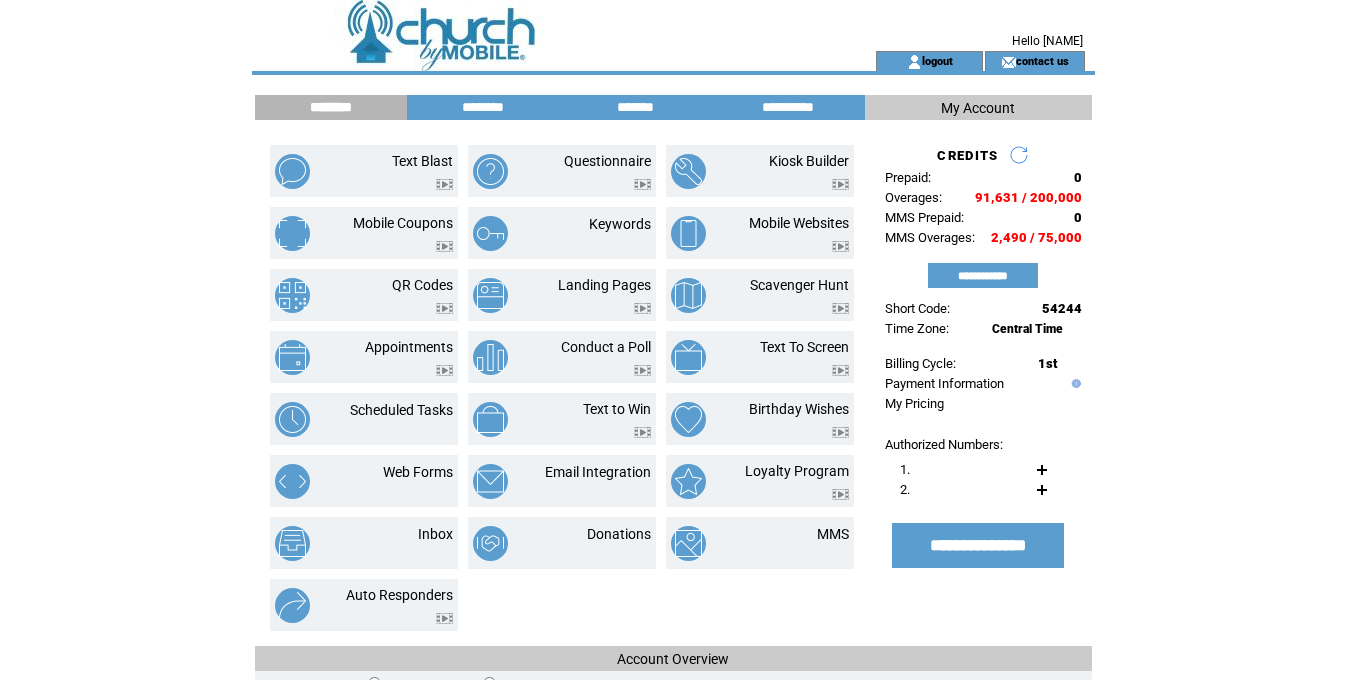 scroll, scrollTop: 0, scrollLeft: 0, axis: both 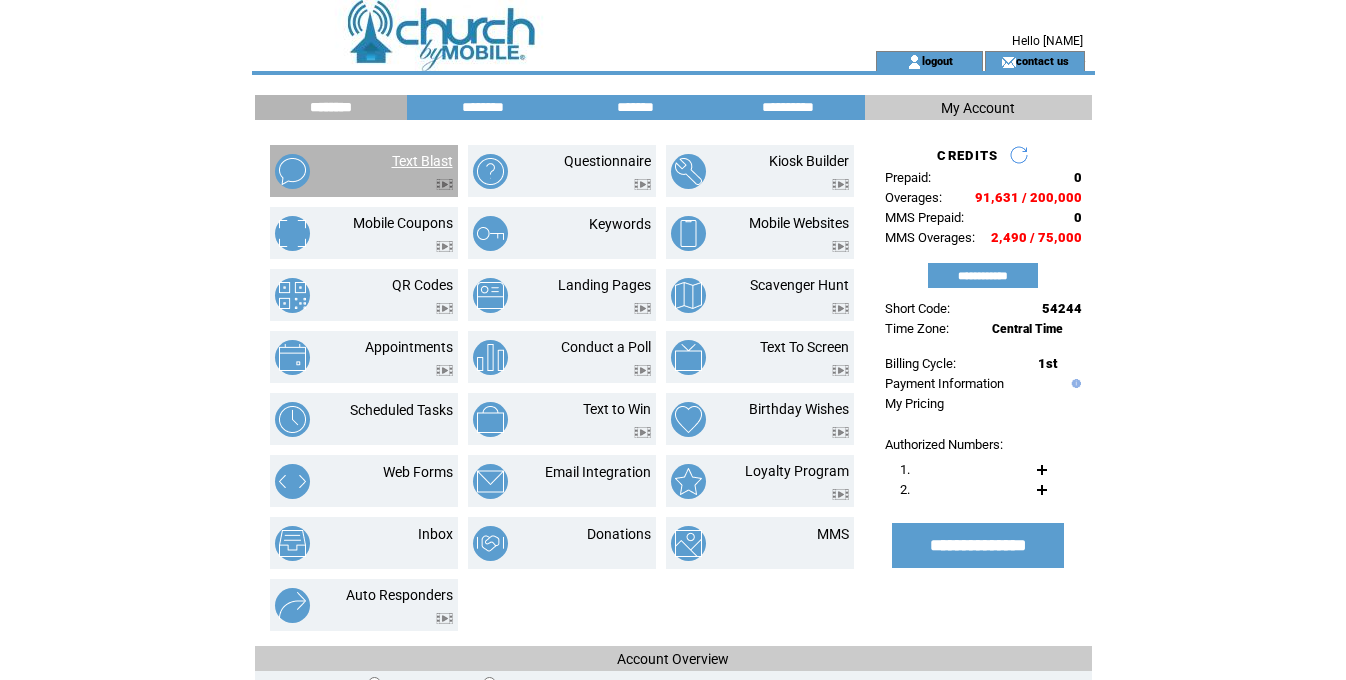 click on "Text Blast" at bounding box center [422, 161] 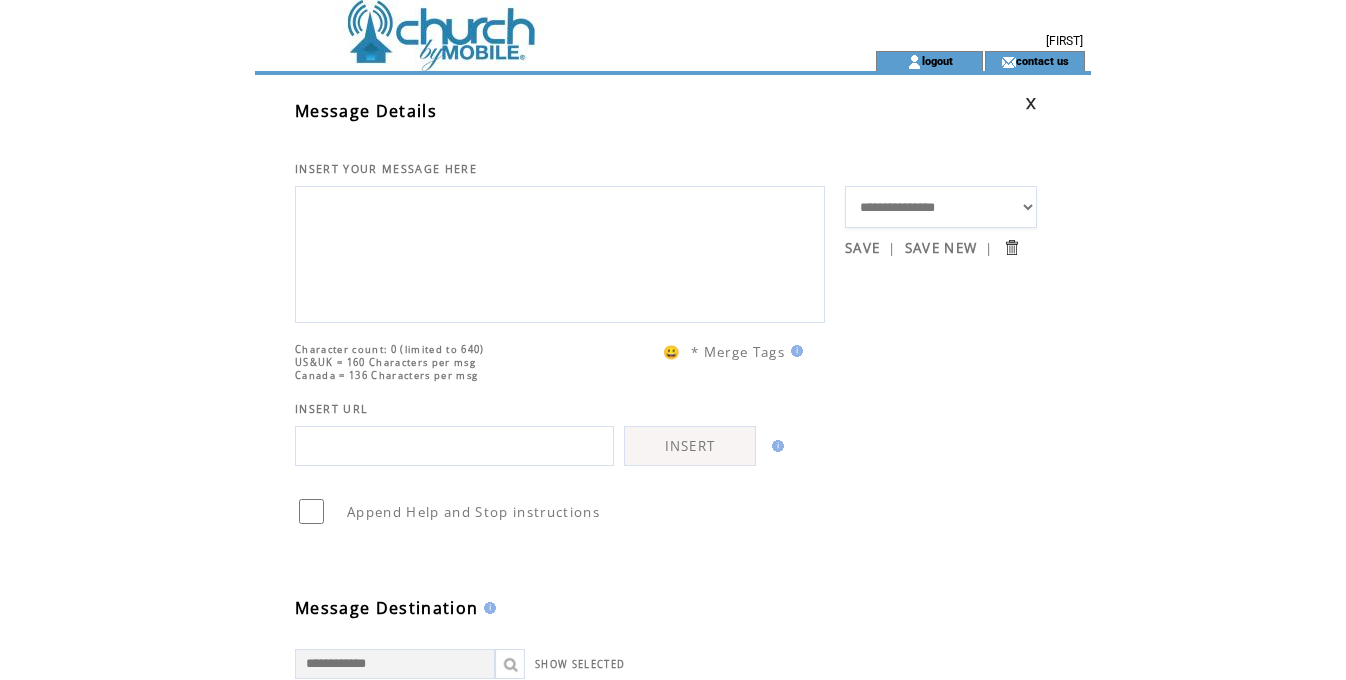 scroll, scrollTop: 0, scrollLeft: 0, axis: both 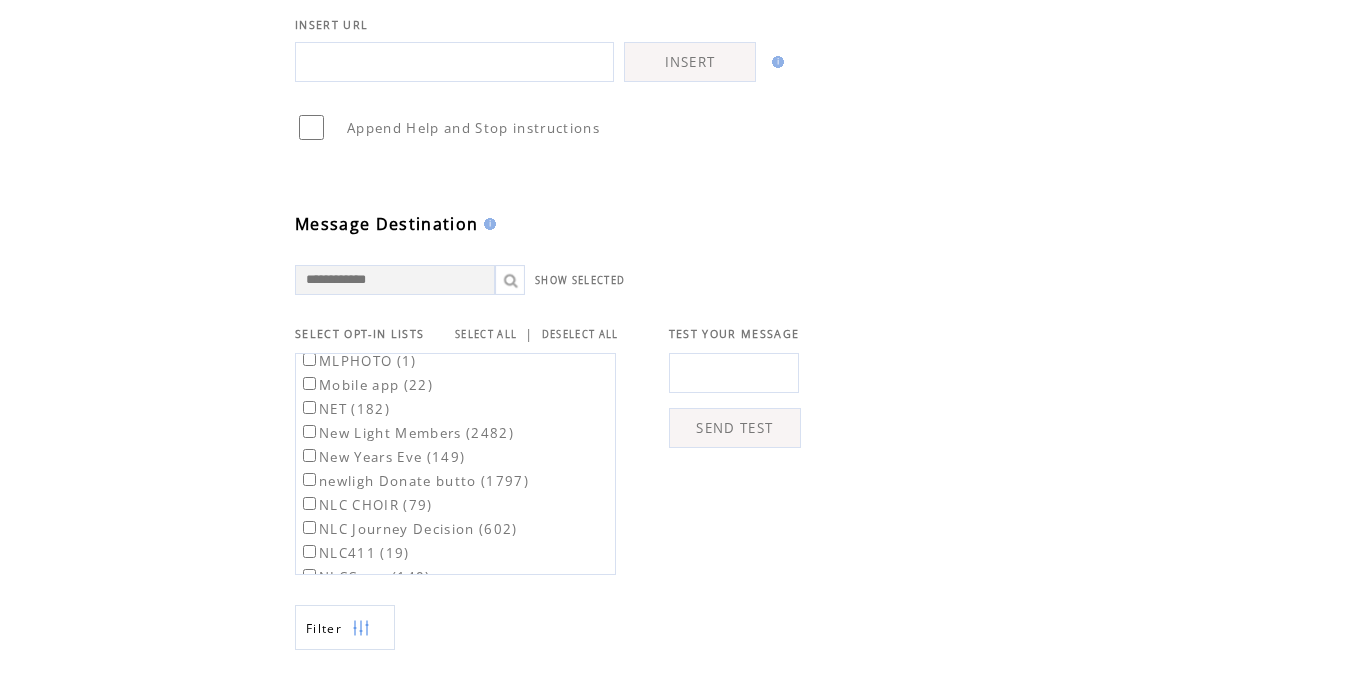 click on "New Light Members (2482)" at bounding box center [414, 432] 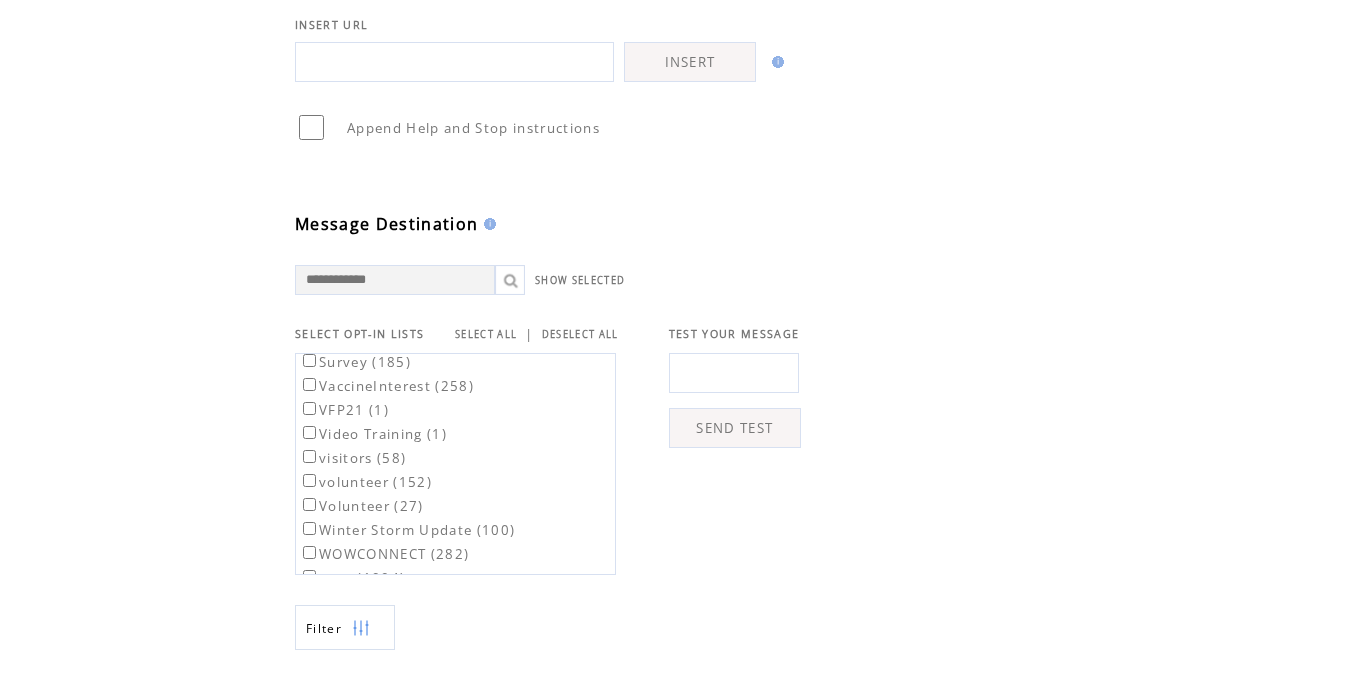 scroll, scrollTop: 2110, scrollLeft: 0, axis: vertical 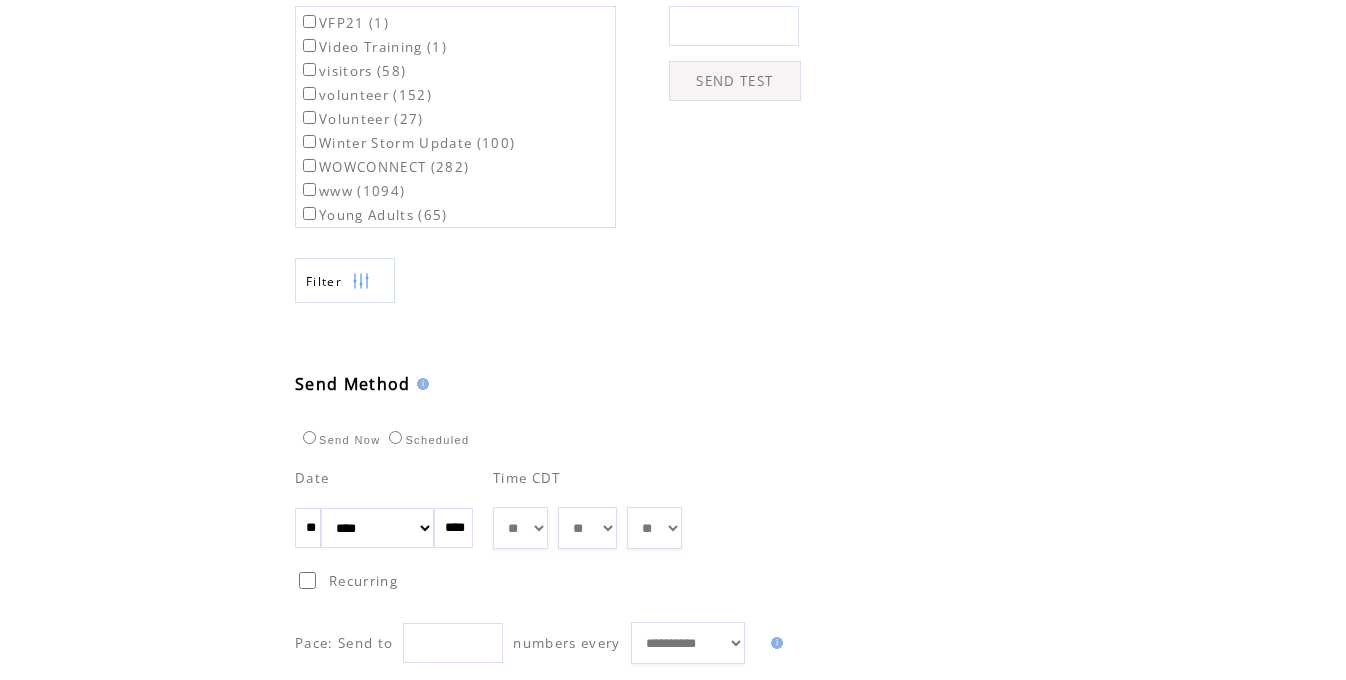 drag, startPoint x: 305, startPoint y: 530, endPoint x: 325, endPoint y: 528, distance: 20.09975 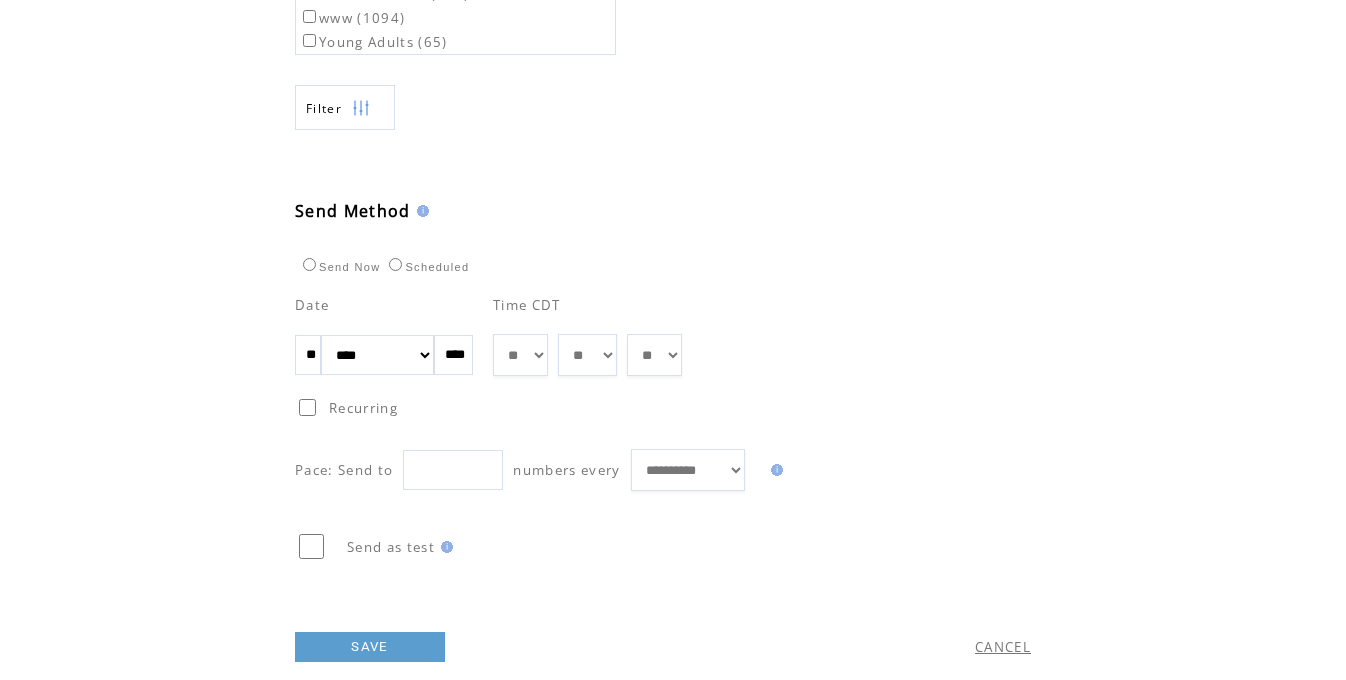 scroll, scrollTop: 976, scrollLeft: 0, axis: vertical 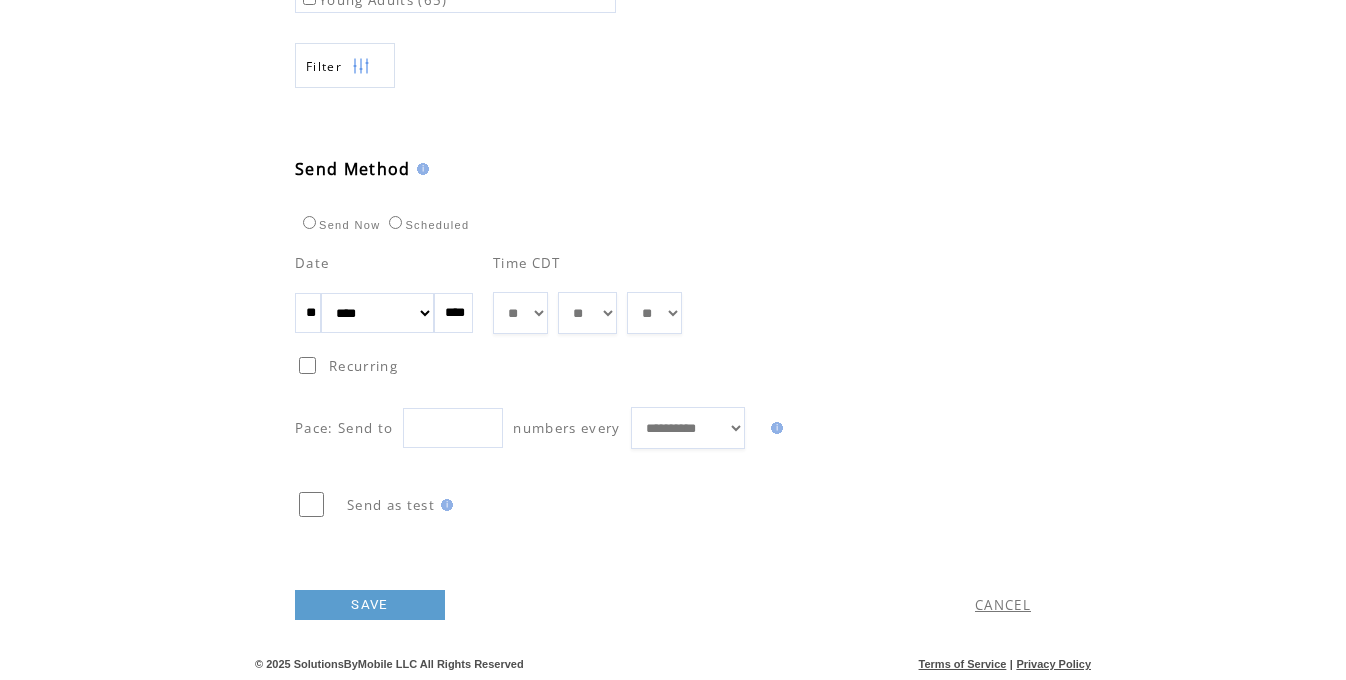 click on "SAVE" at bounding box center [370, 605] 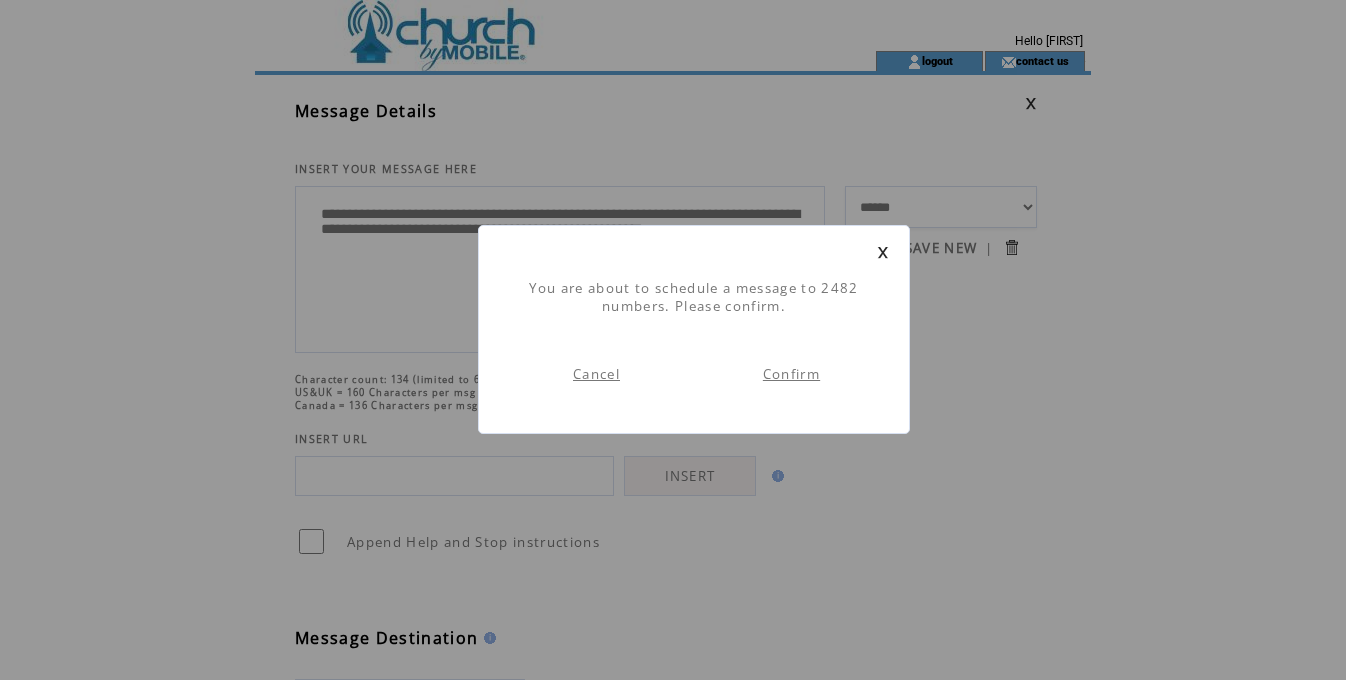 scroll, scrollTop: 1, scrollLeft: 0, axis: vertical 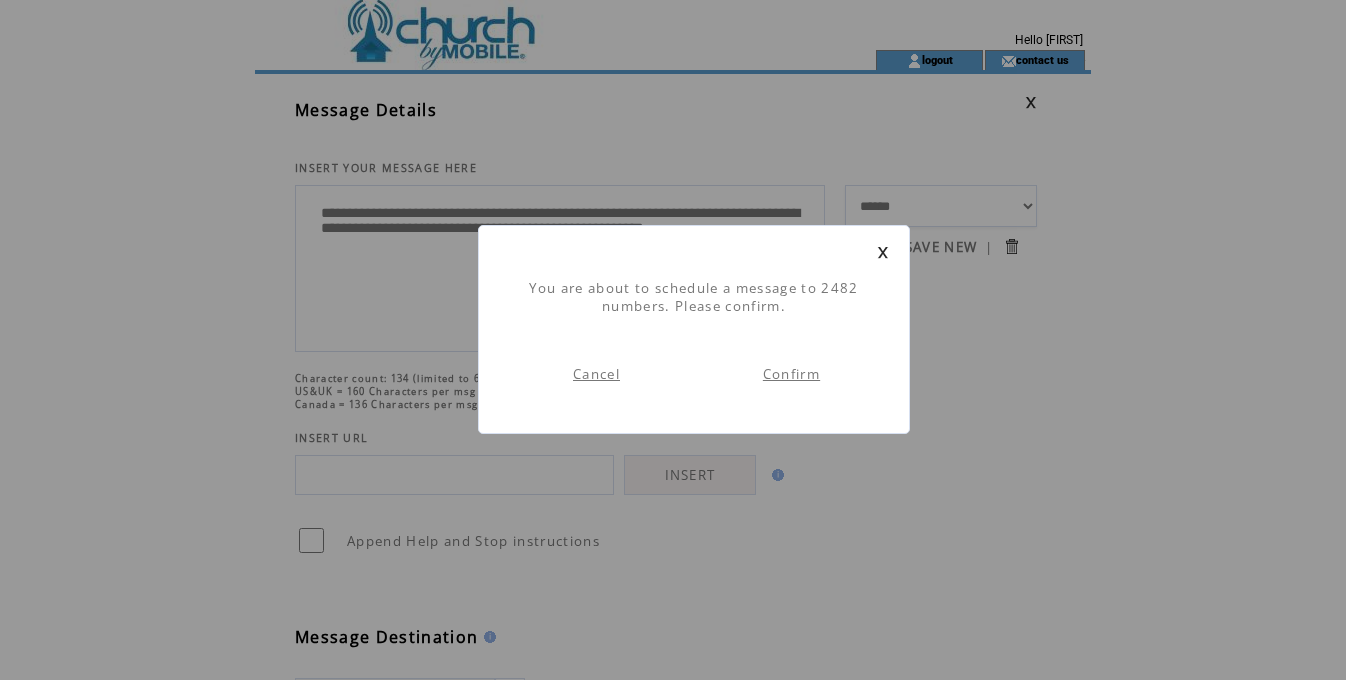 click on "Confirm" at bounding box center [791, 374] 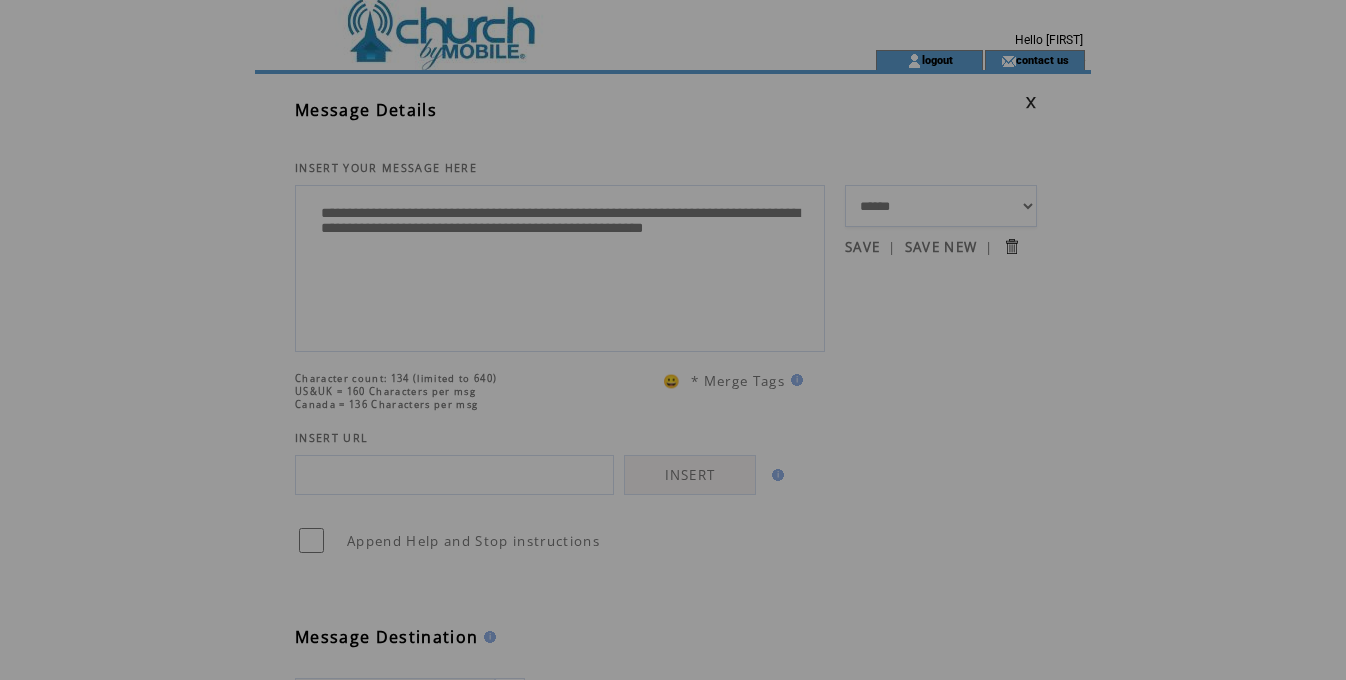 scroll, scrollTop: 0, scrollLeft: 0, axis: both 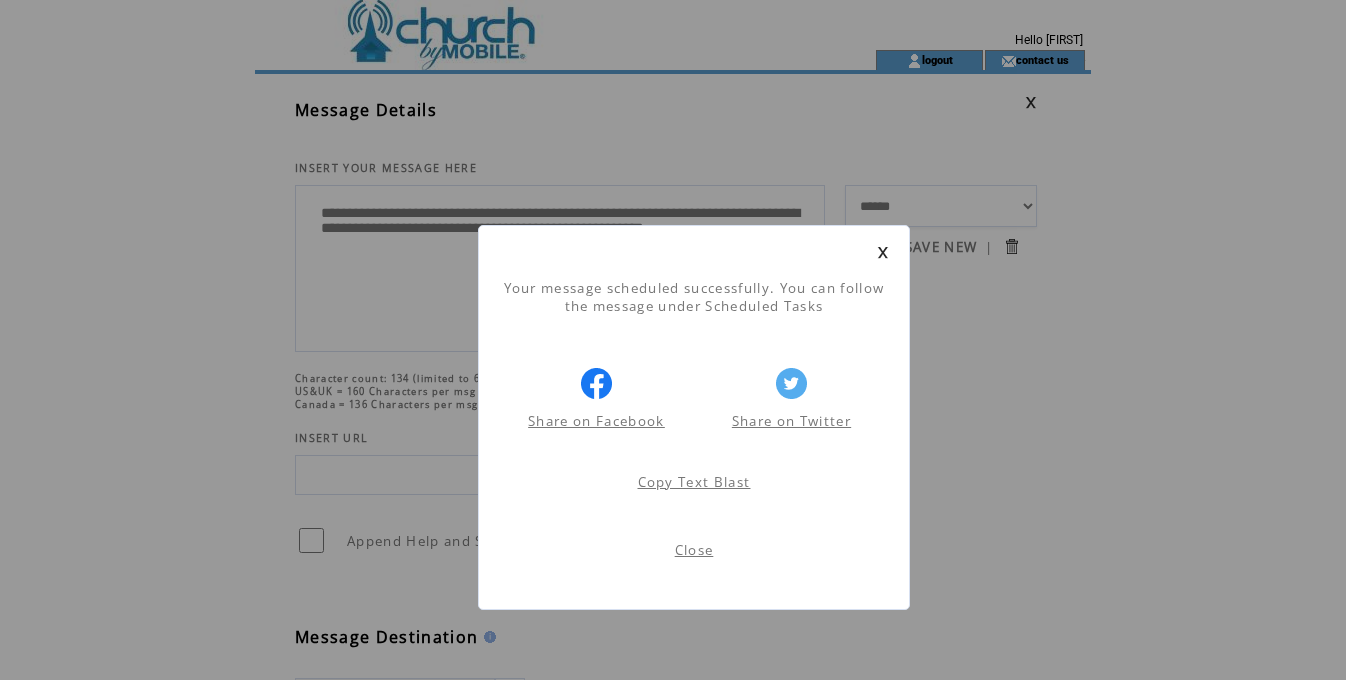 click on "Close" at bounding box center (694, 550) 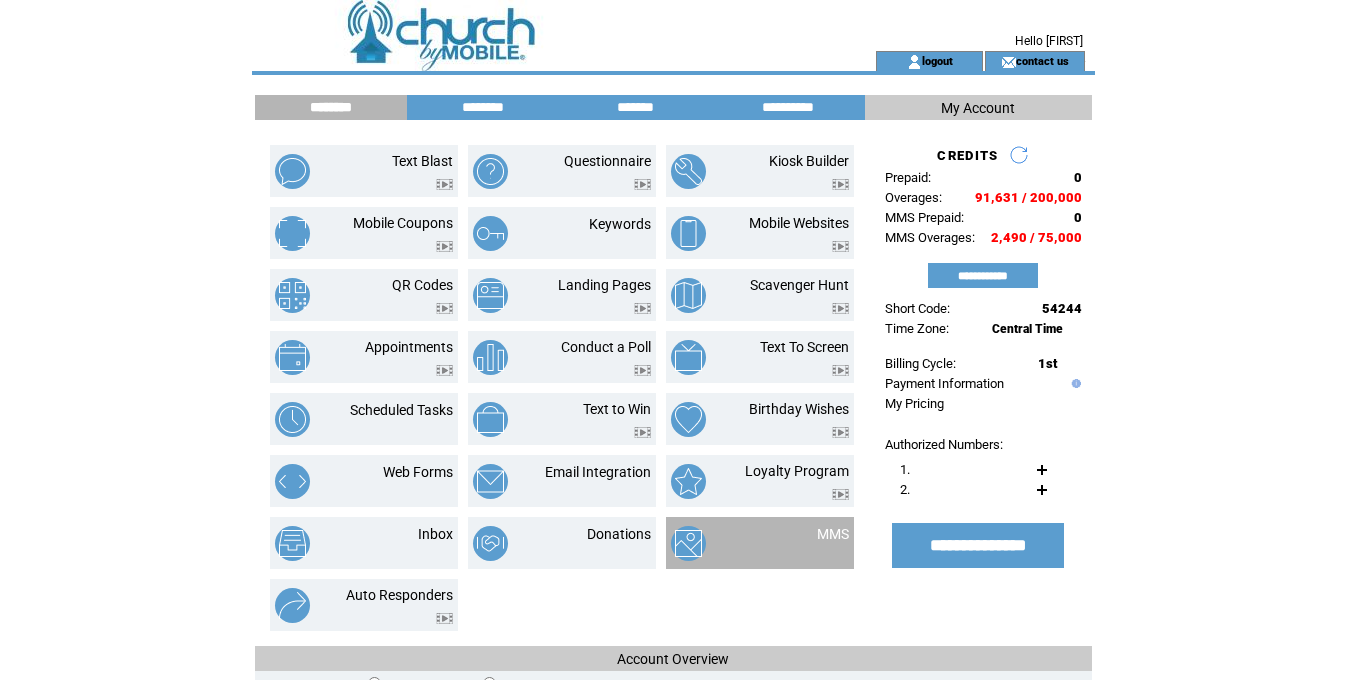 scroll, scrollTop: 0, scrollLeft: 0, axis: both 